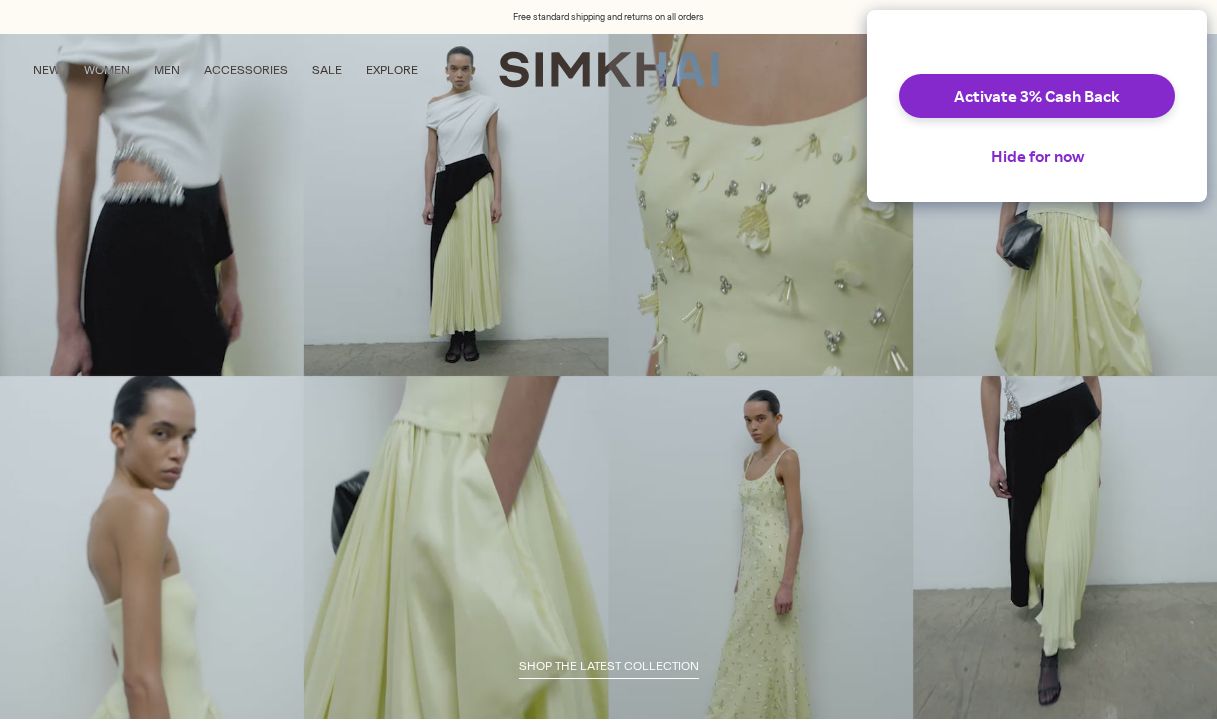 scroll, scrollTop: 0, scrollLeft: 0, axis: both 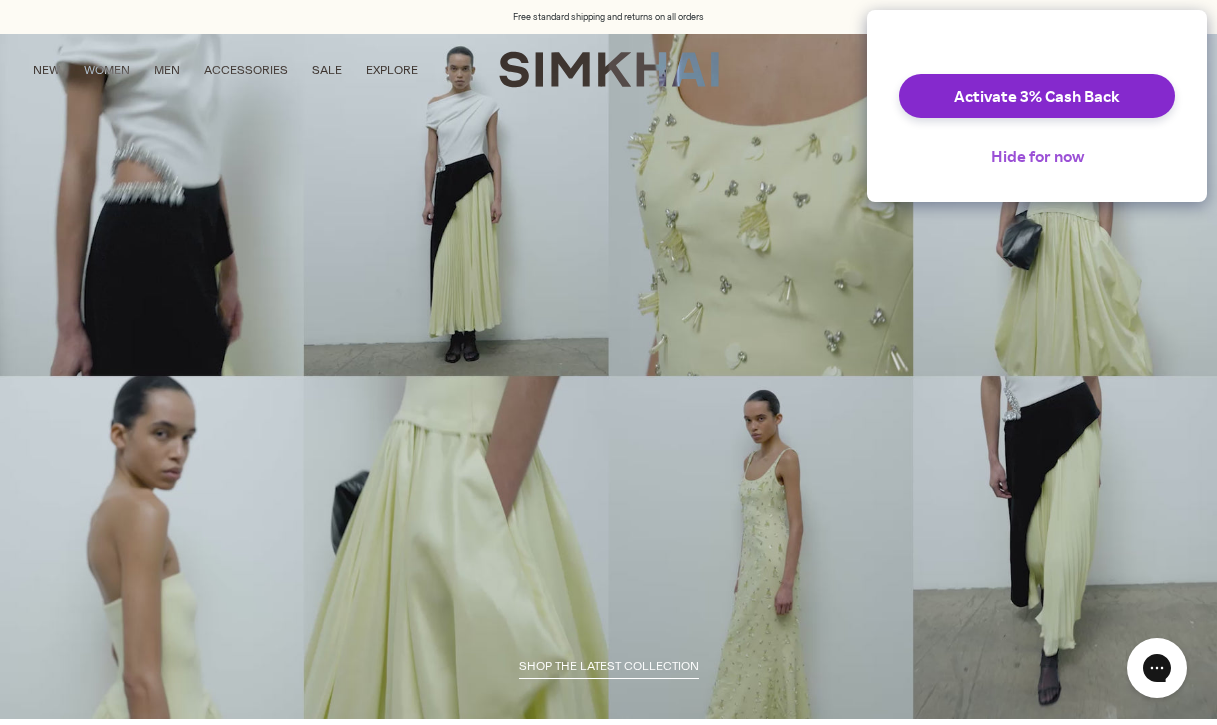 click on "Hide for now" at bounding box center (1037, 156) 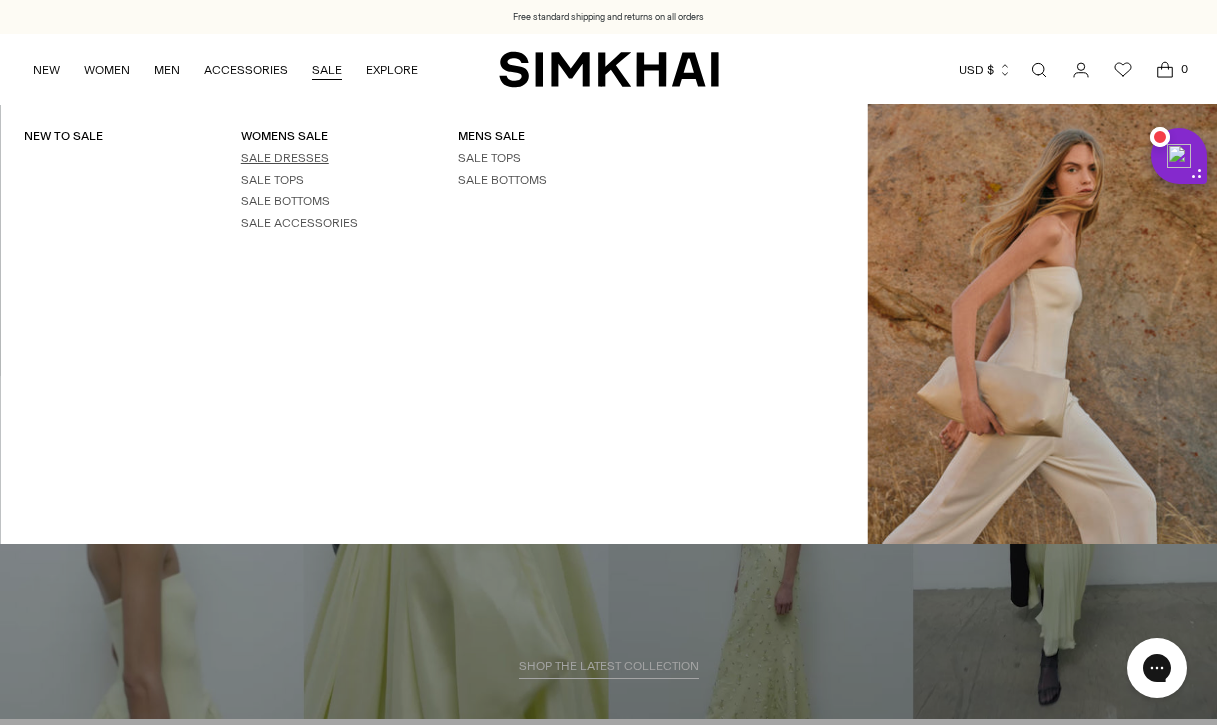 click on "SALE DRESSES" at bounding box center [285, 158] 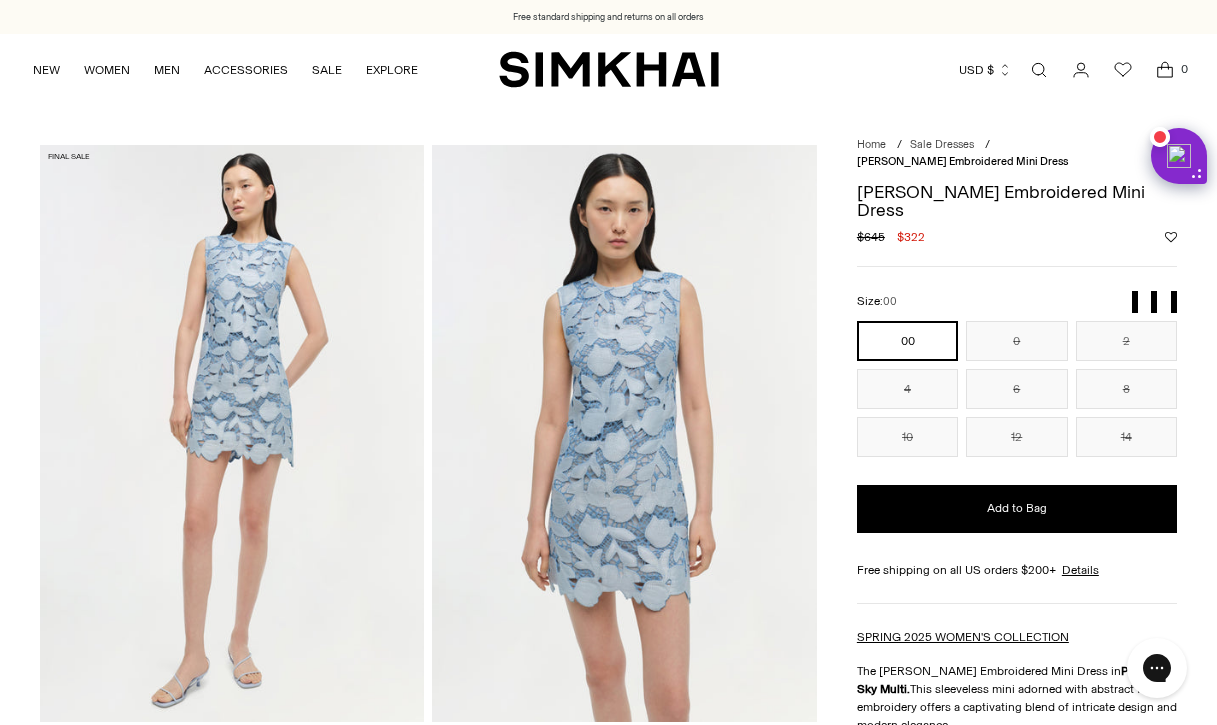 scroll, scrollTop: 0, scrollLeft: 0, axis: both 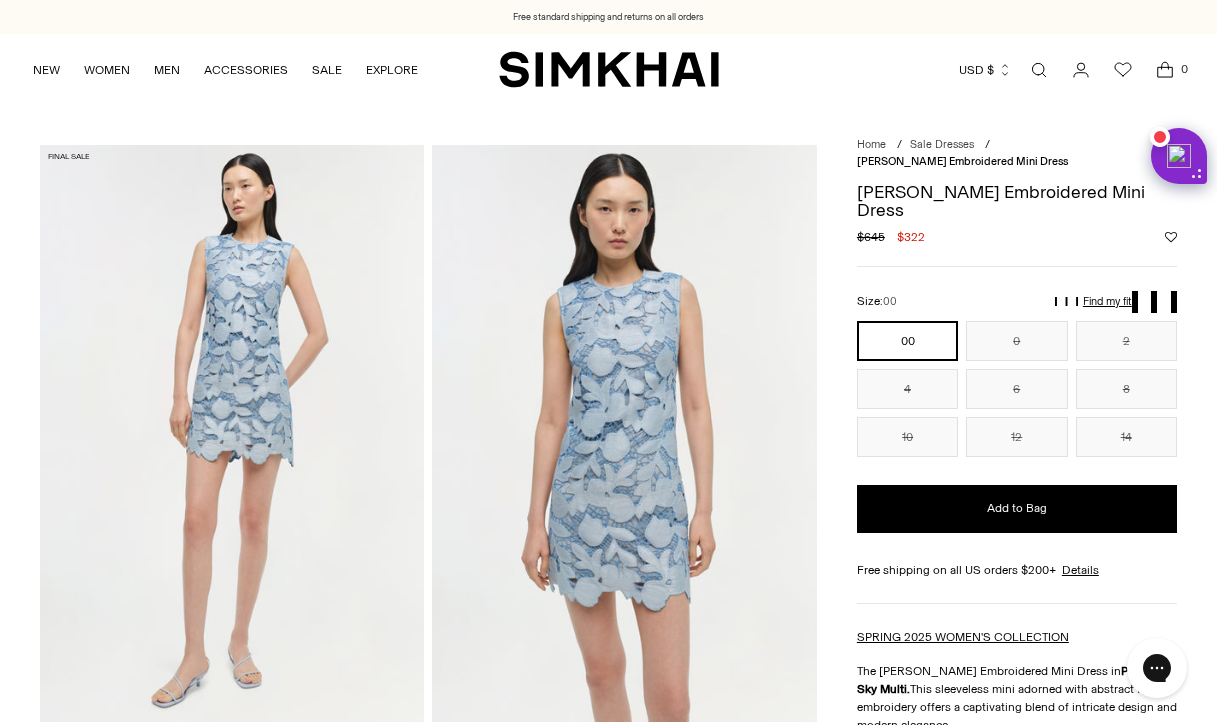 click at bounding box center [624, 433] 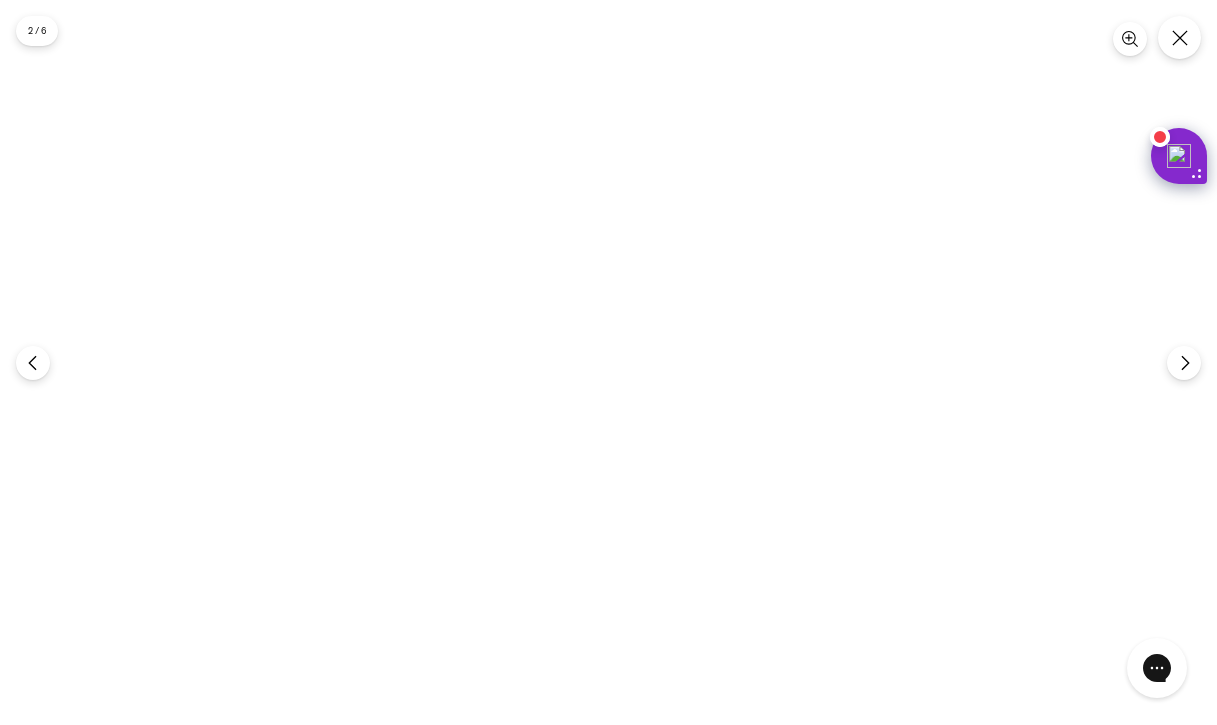 scroll, scrollTop: 0, scrollLeft: 0, axis: both 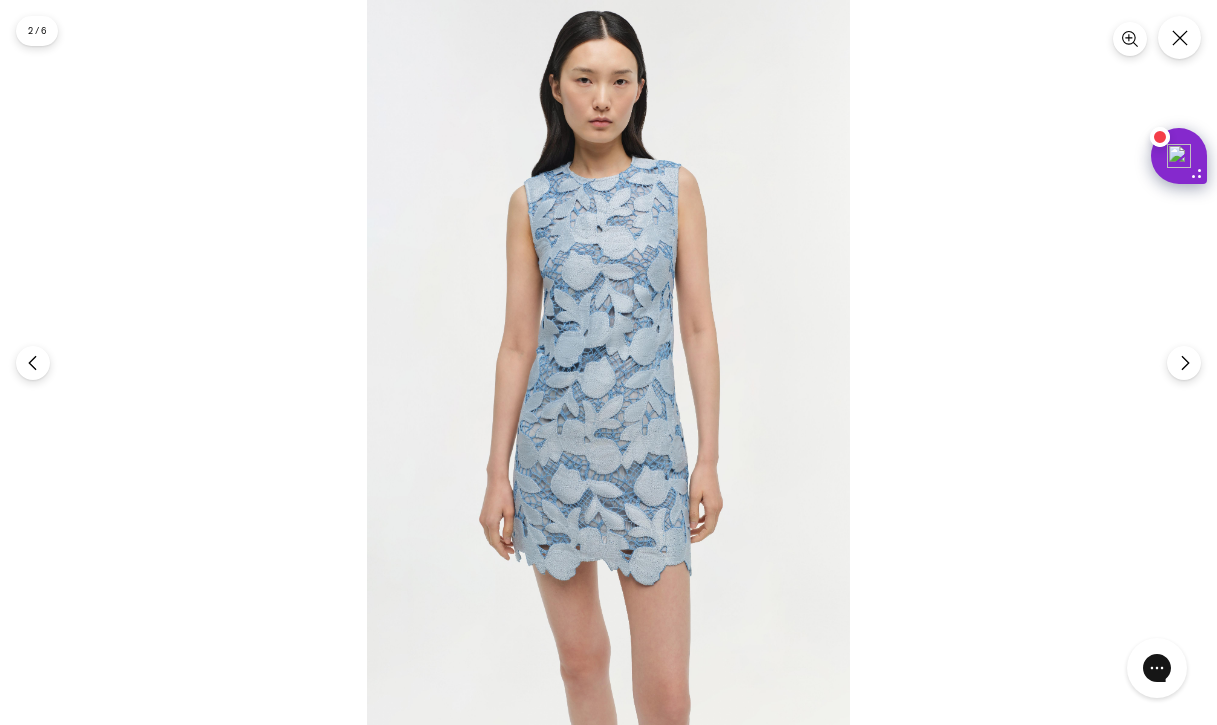 click at bounding box center (608, 362) 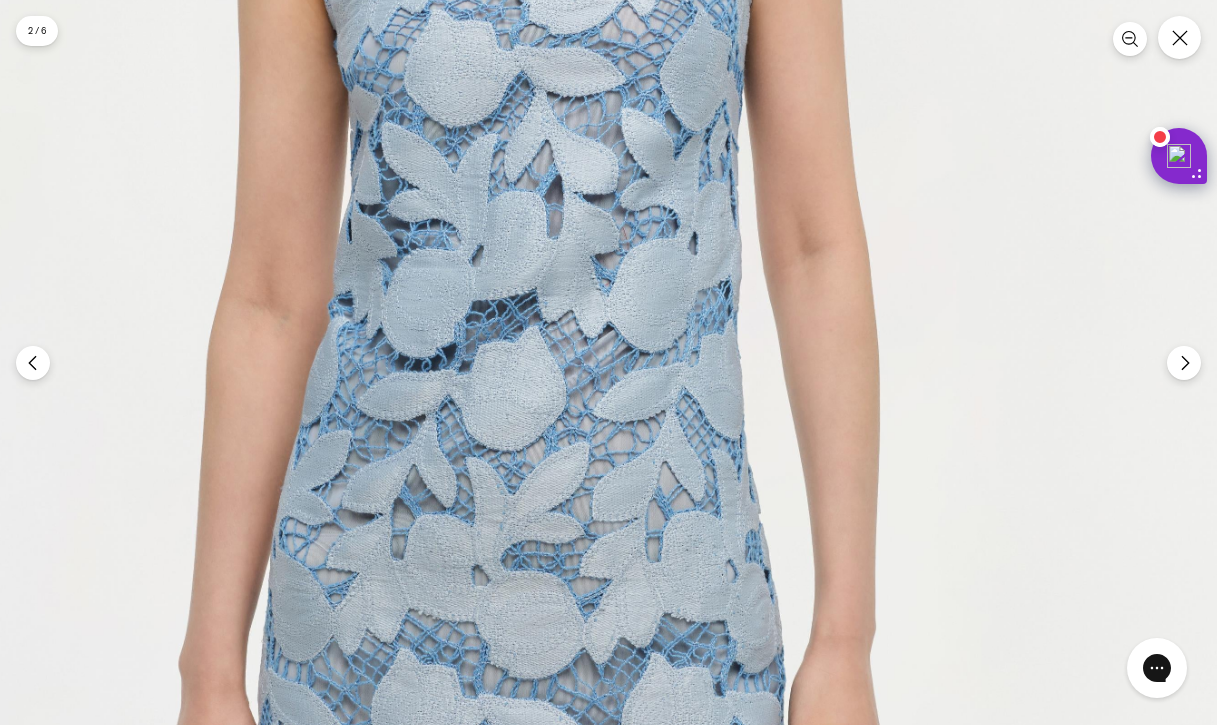 click at bounding box center [545, 343] 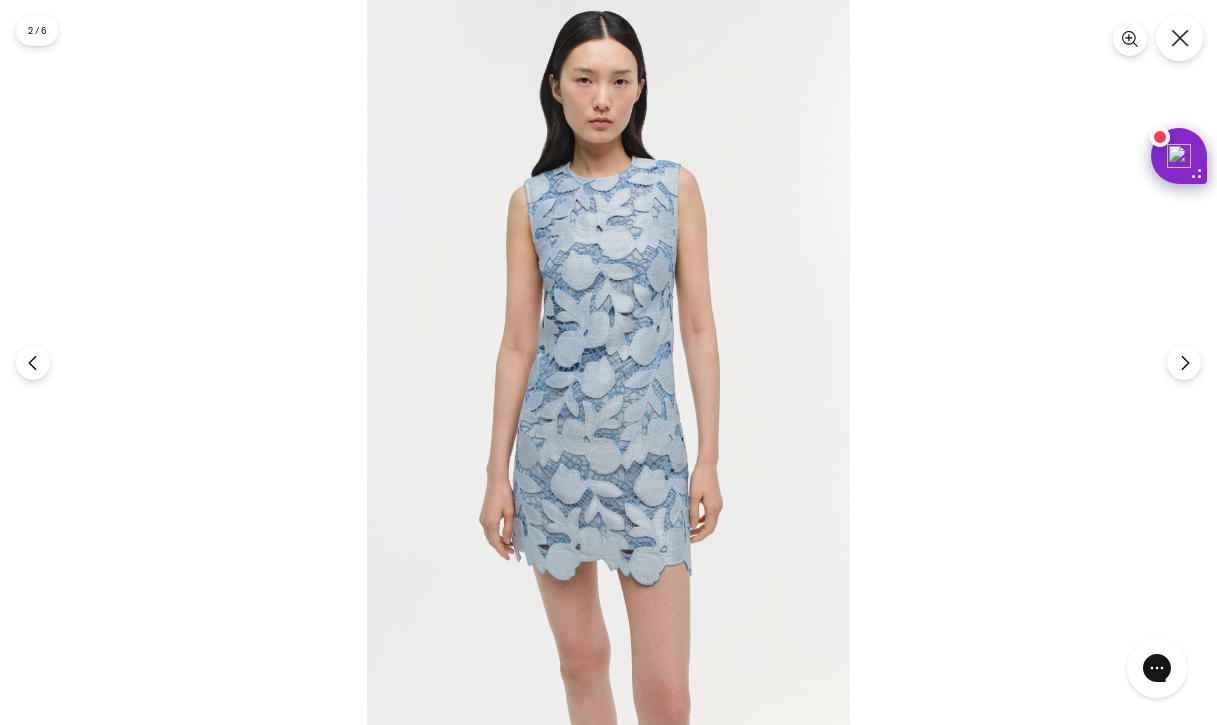 click 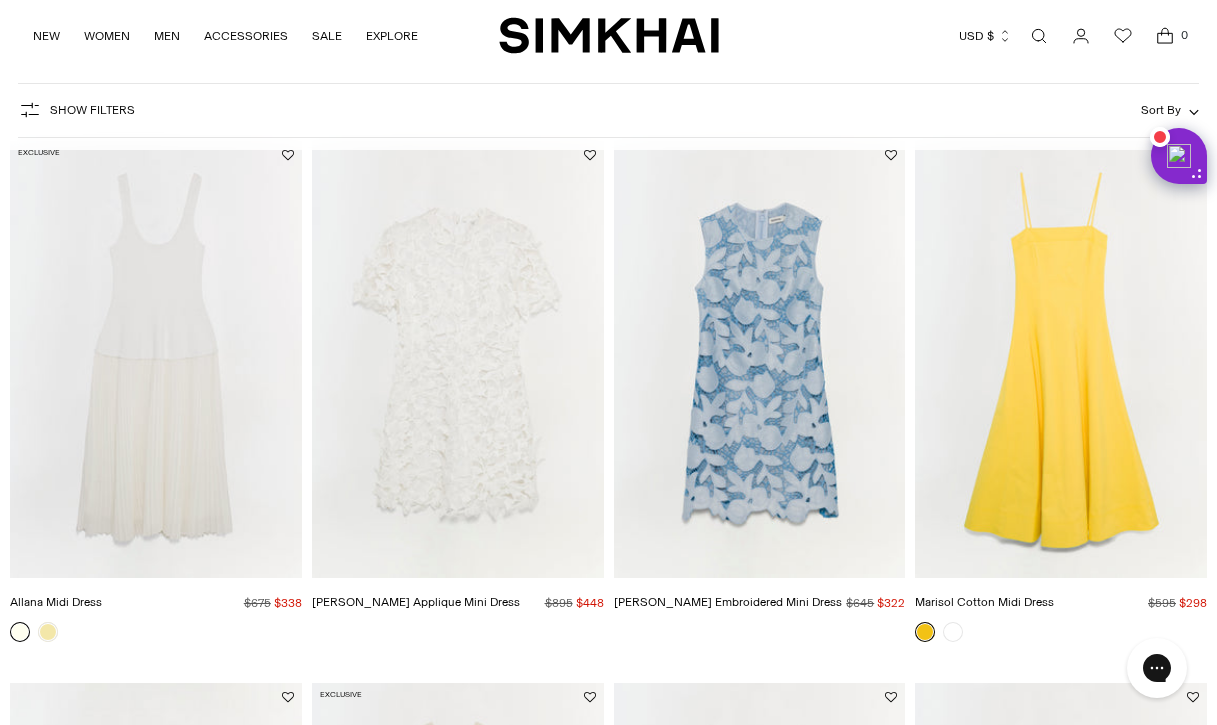 scroll, scrollTop: 0, scrollLeft: 0, axis: both 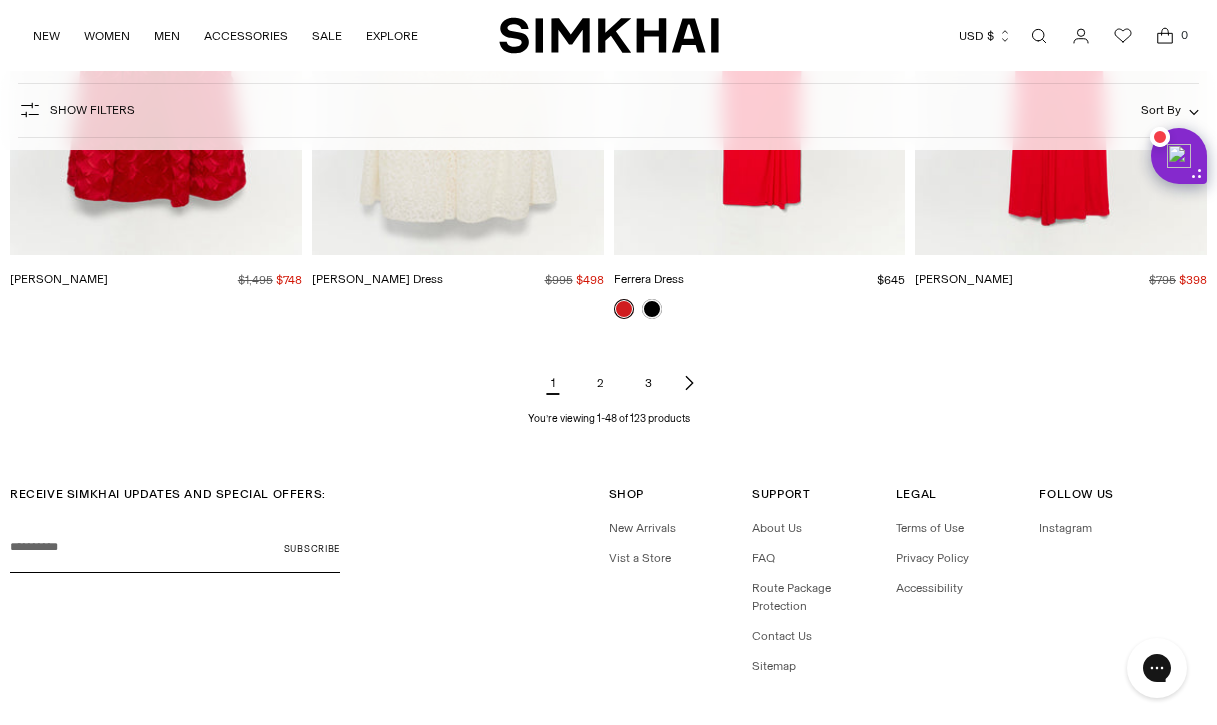 click on "2" at bounding box center [601, 383] 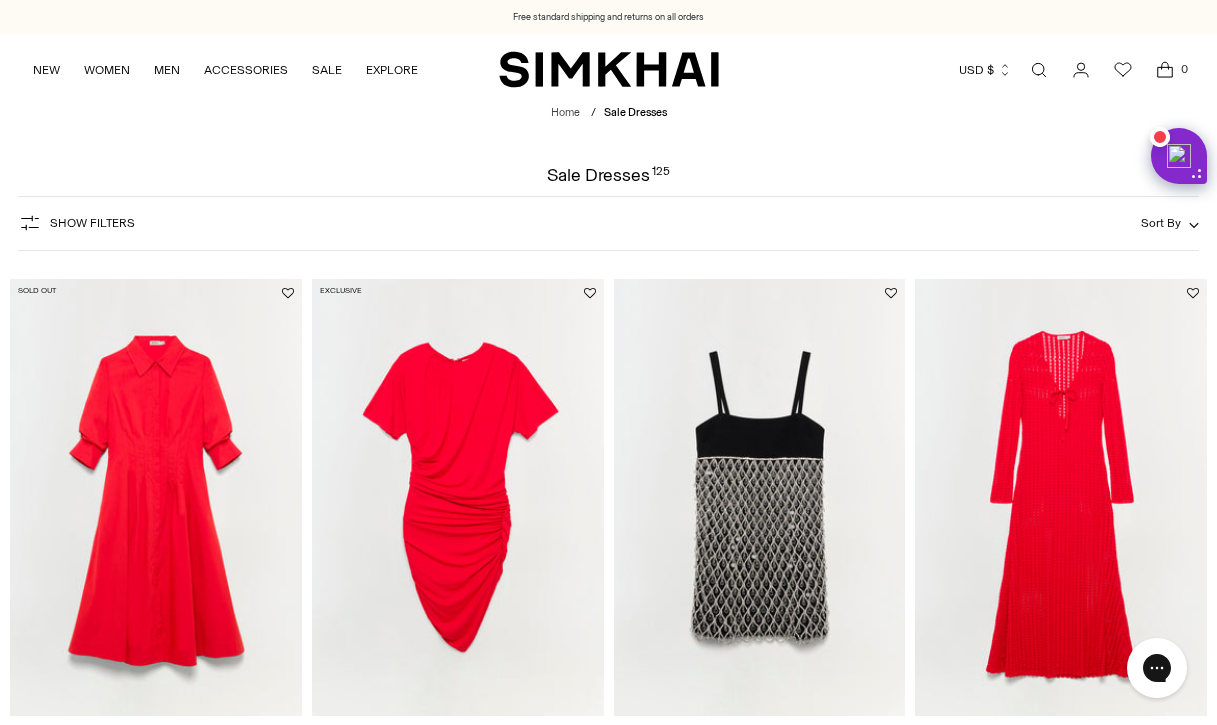 scroll, scrollTop: 0, scrollLeft: 0, axis: both 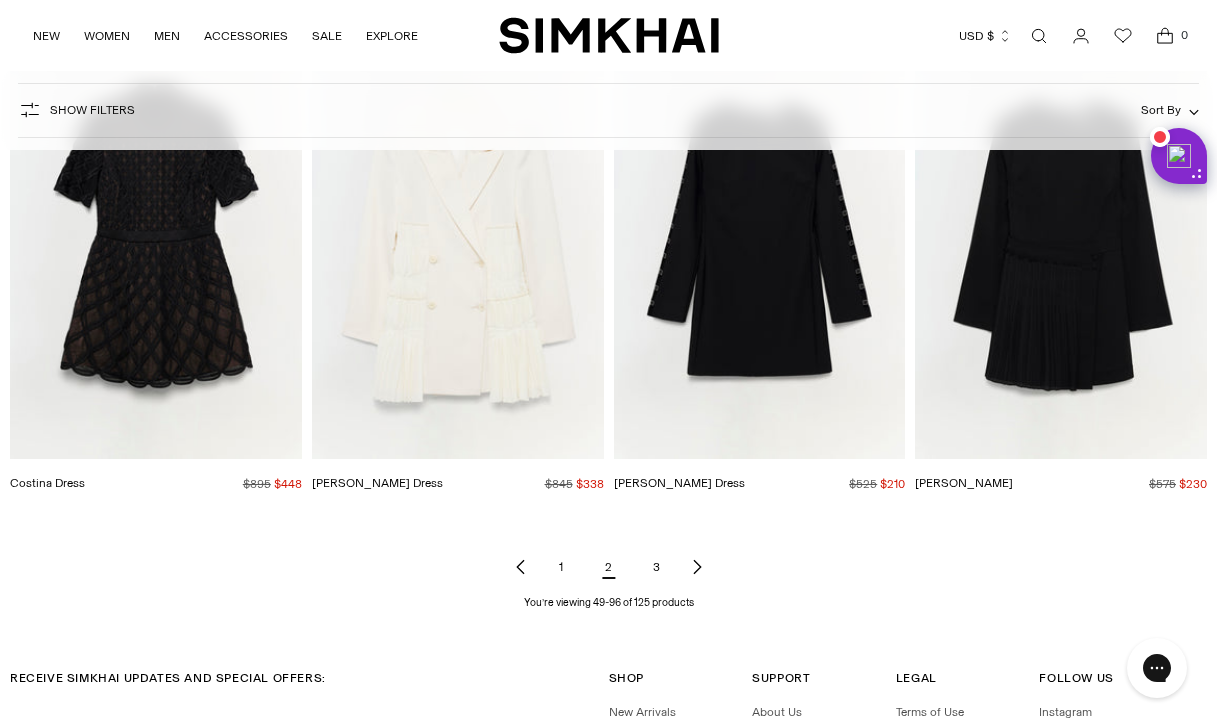 click on "3" at bounding box center [657, 567] 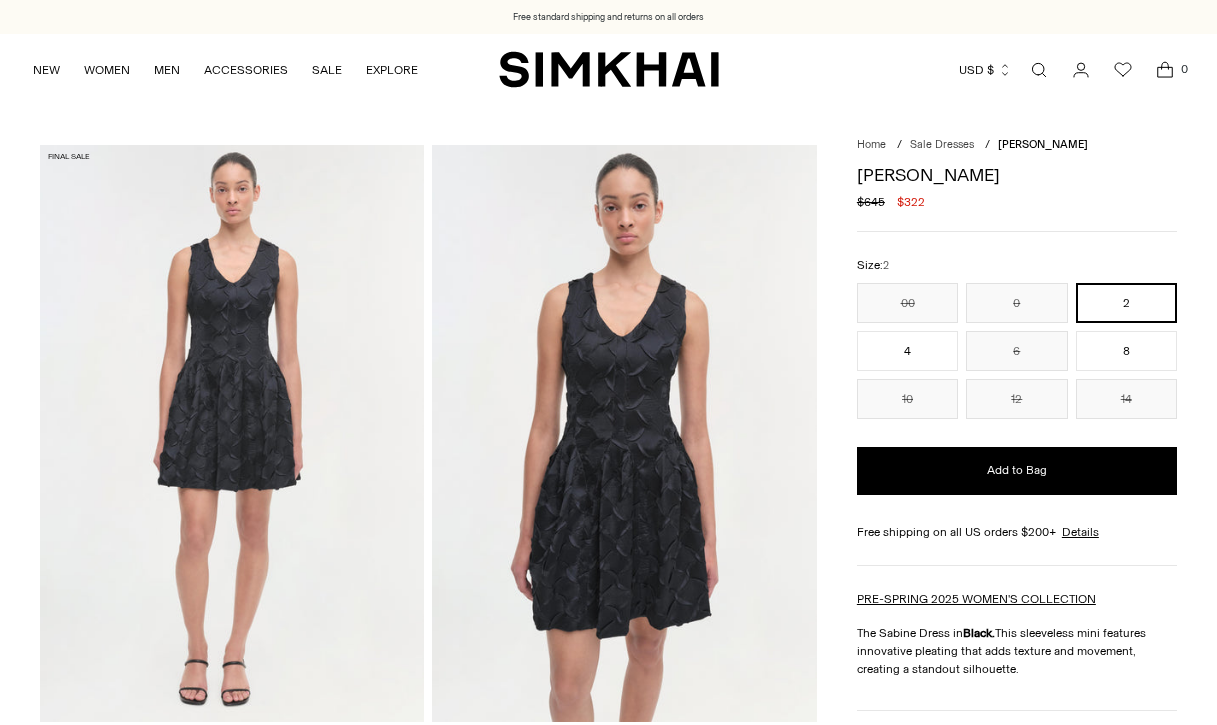 scroll, scrollTop: 0, scrollLeft: 0, axis: both 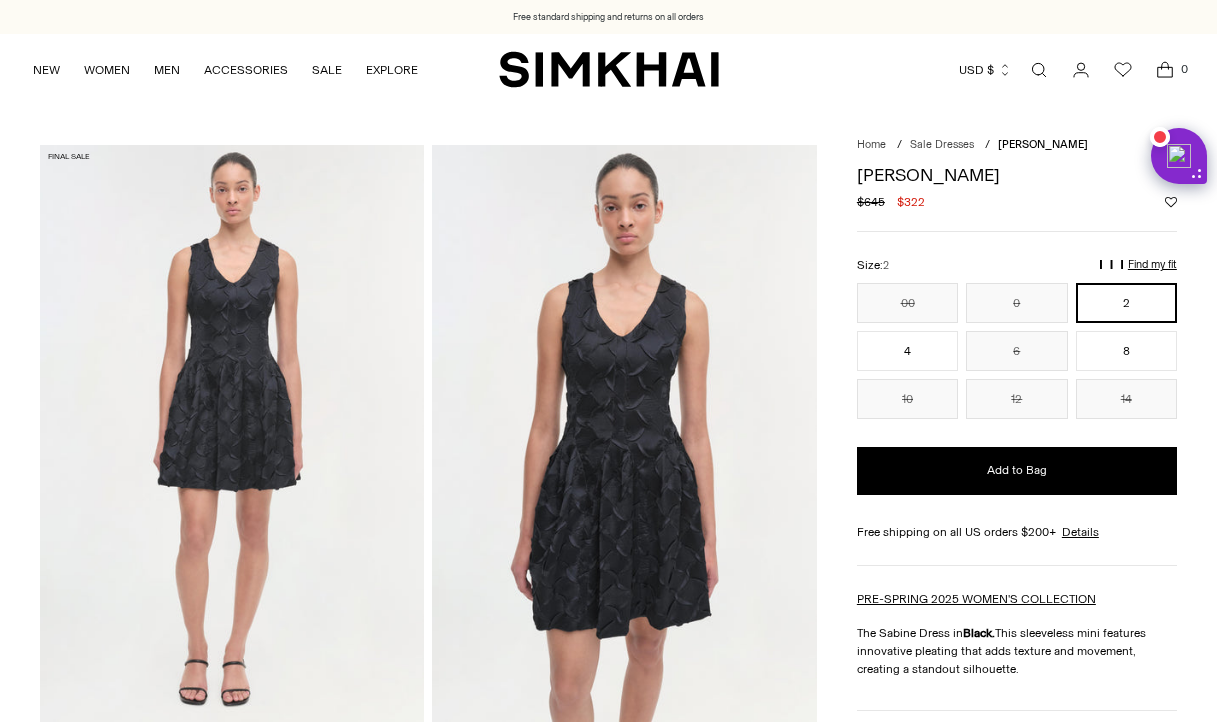 click at bounding box center [624, 433] 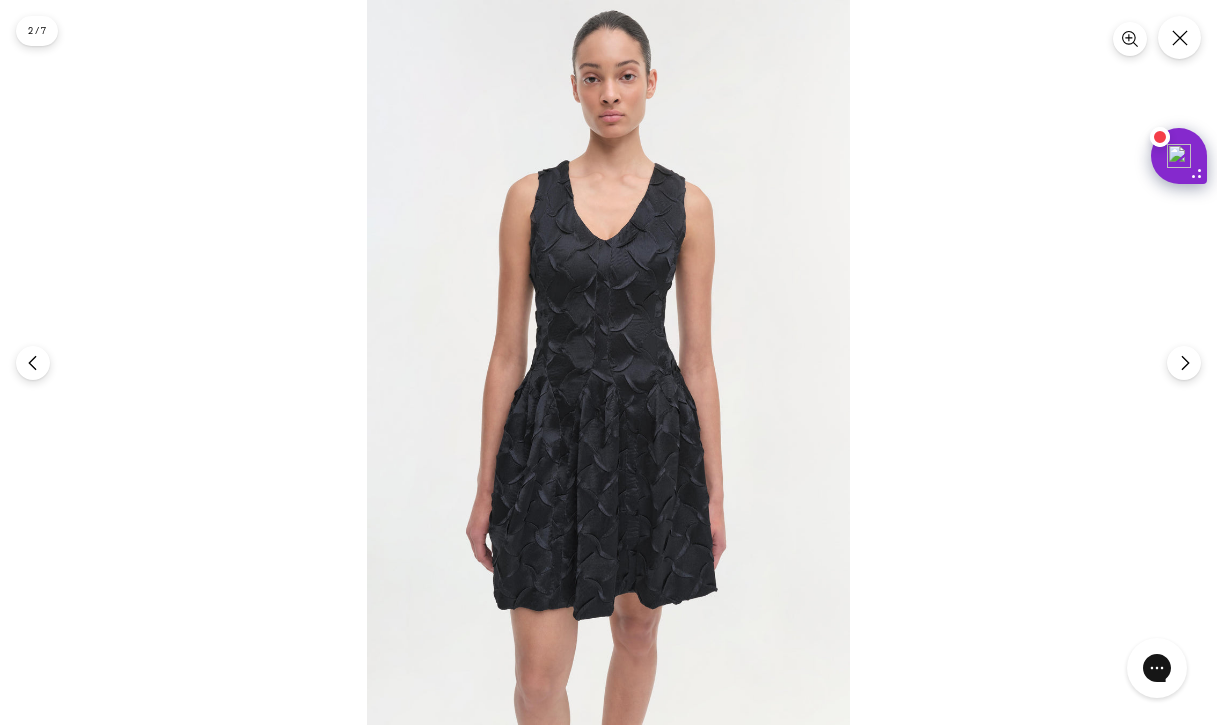 scroll, scrollTop: 0, scrollLeft: 0, axis: both 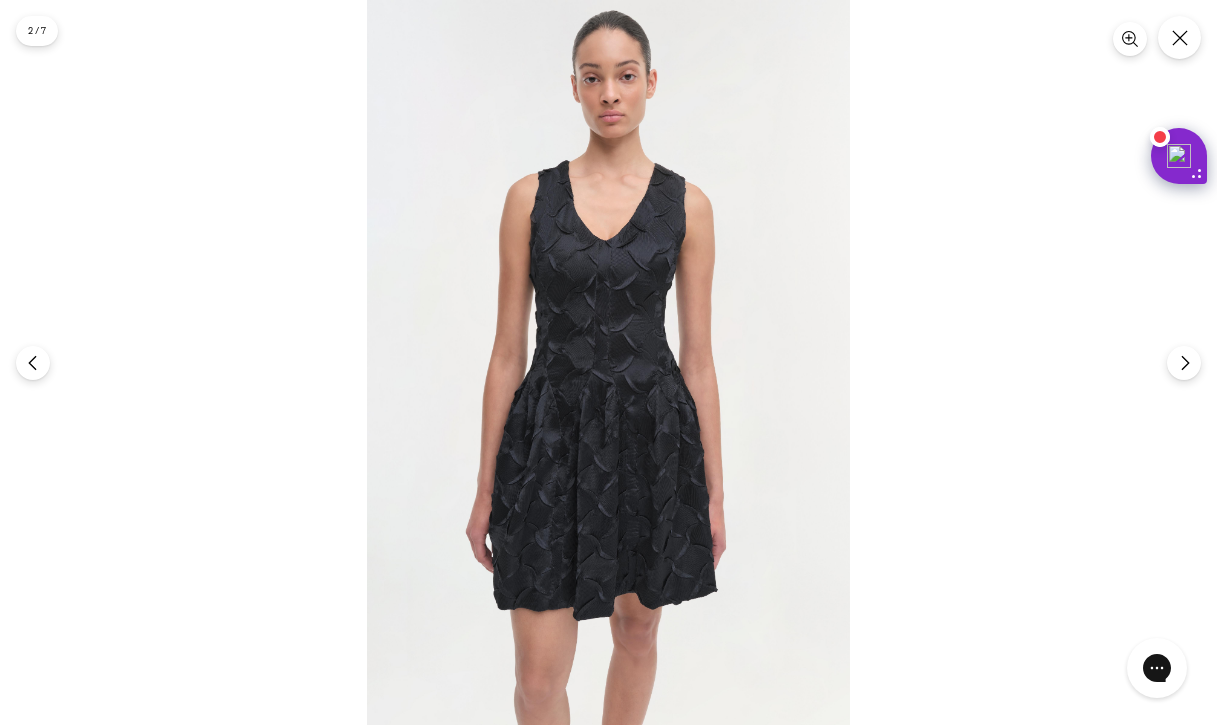 click at bounding box center [608, 362] 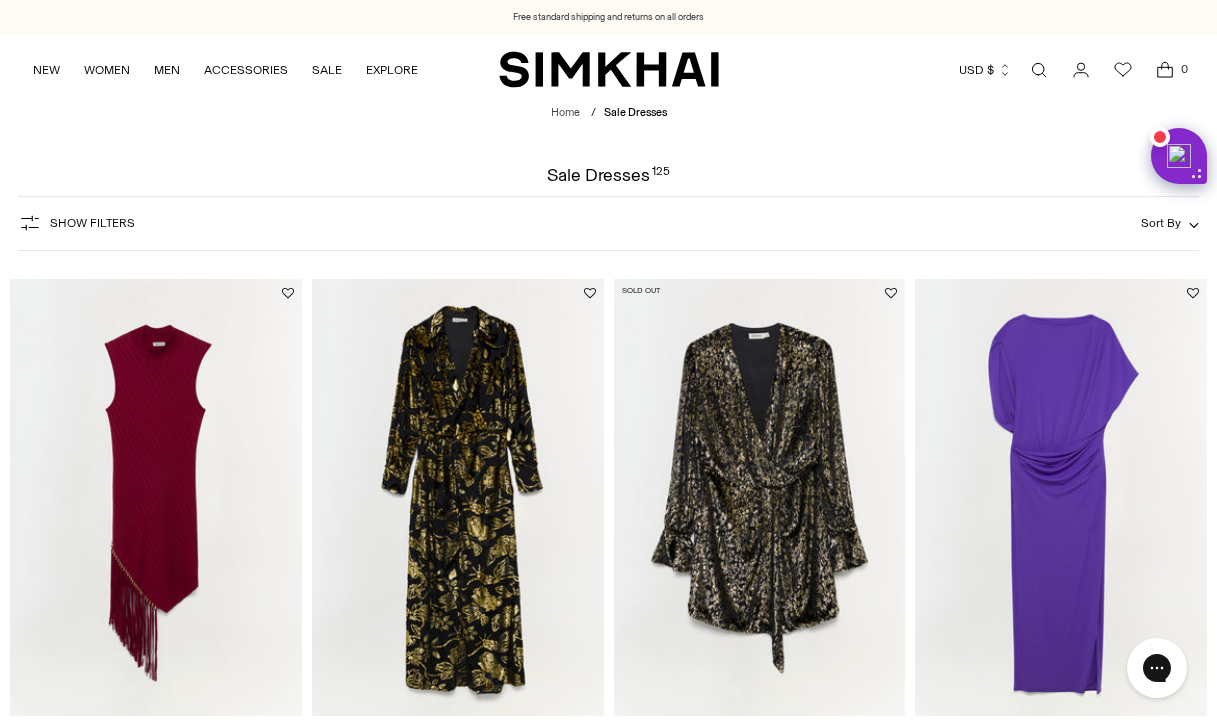 scroll, scrollTop: 0, scrollLeft: 0, axis: both 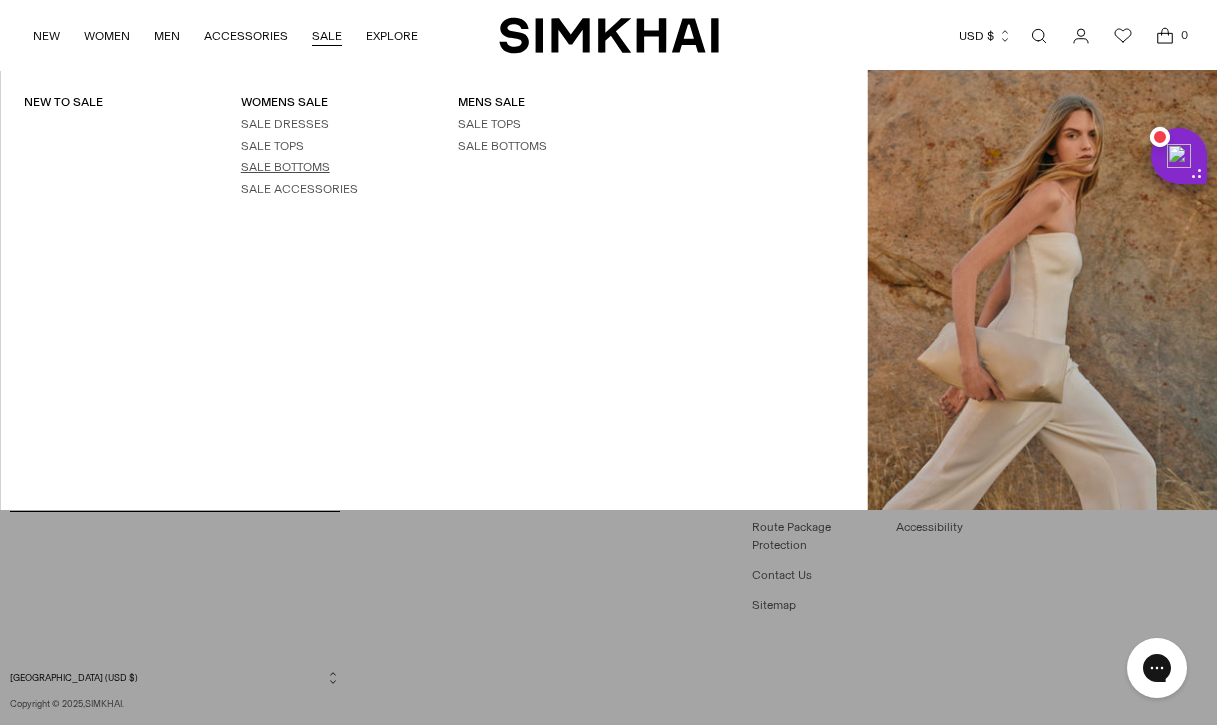 click on "SALE BOTTOMS" at bounding box center (285, 167) 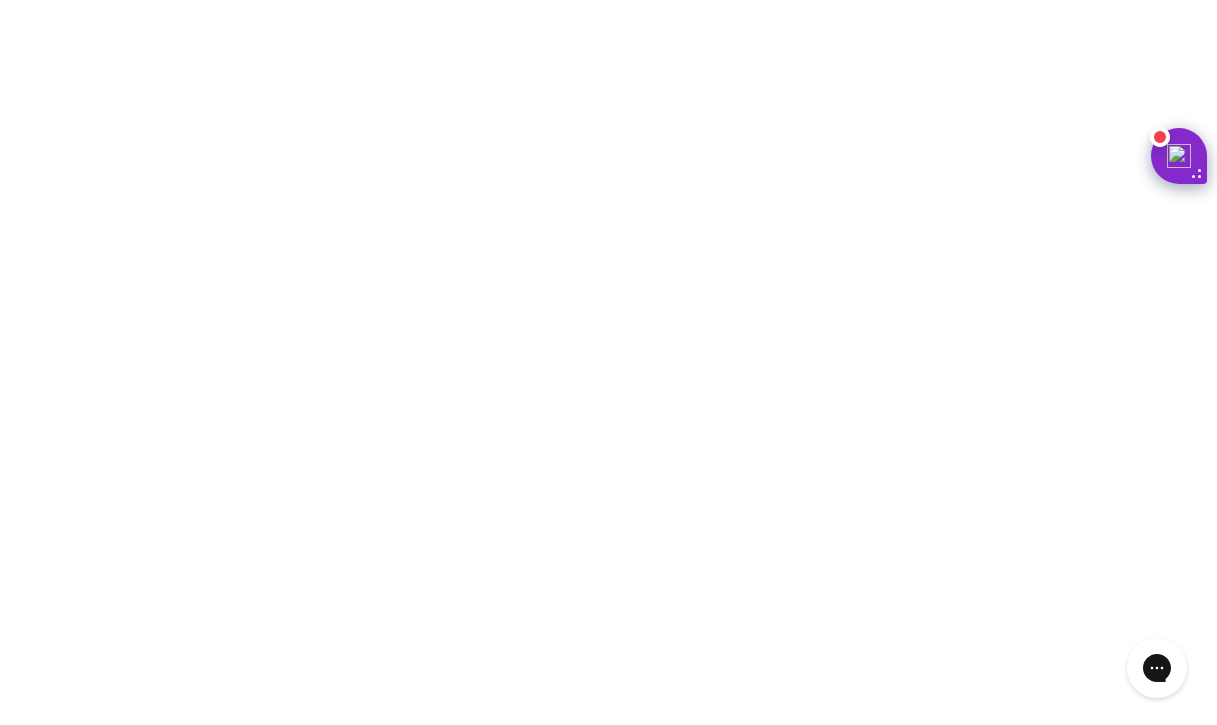 scroll, scrollTop: 4271, scrollLeft: 0, axis: vertical 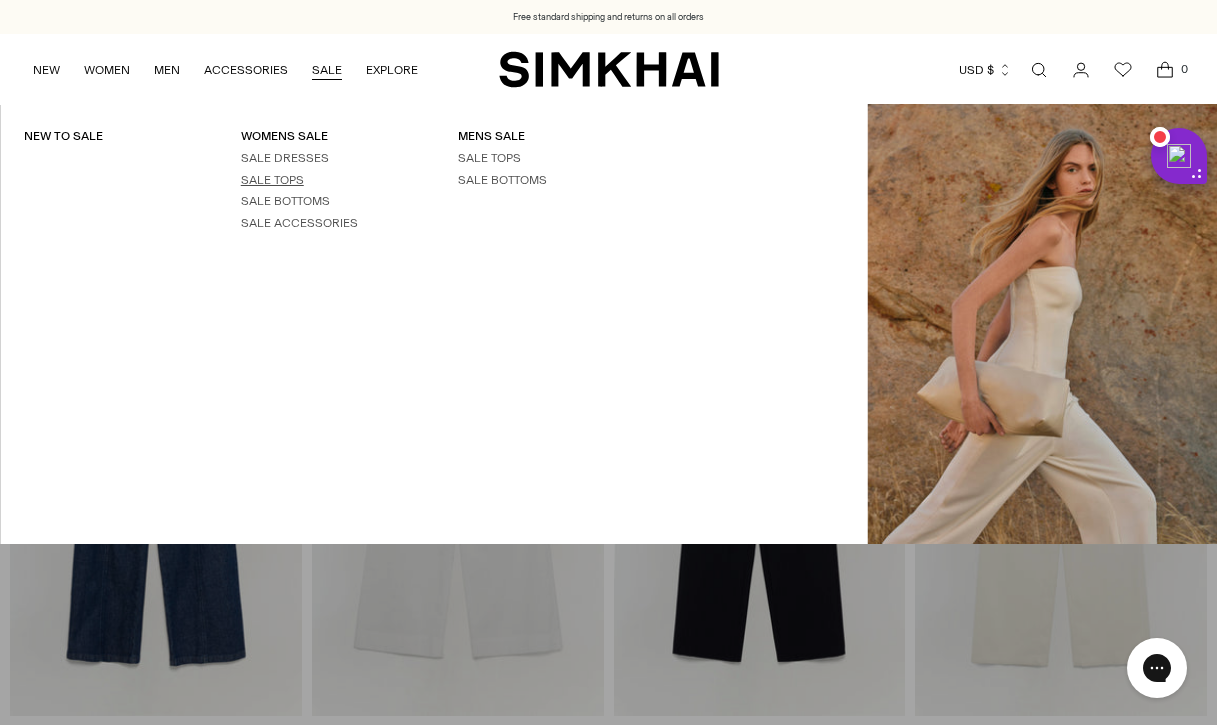 click on "SALE TOPS" at bounding box center (272, 180) 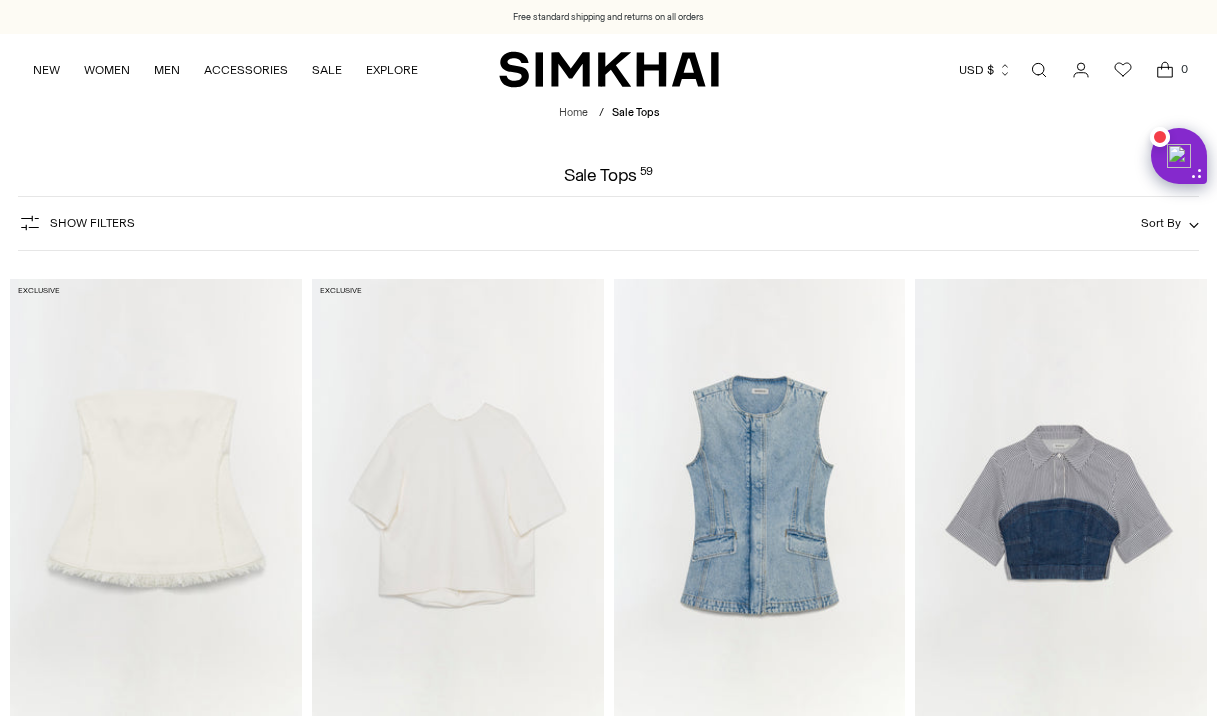 scroll, scrollTop: 0, scrollLeft: 0, axis: both 